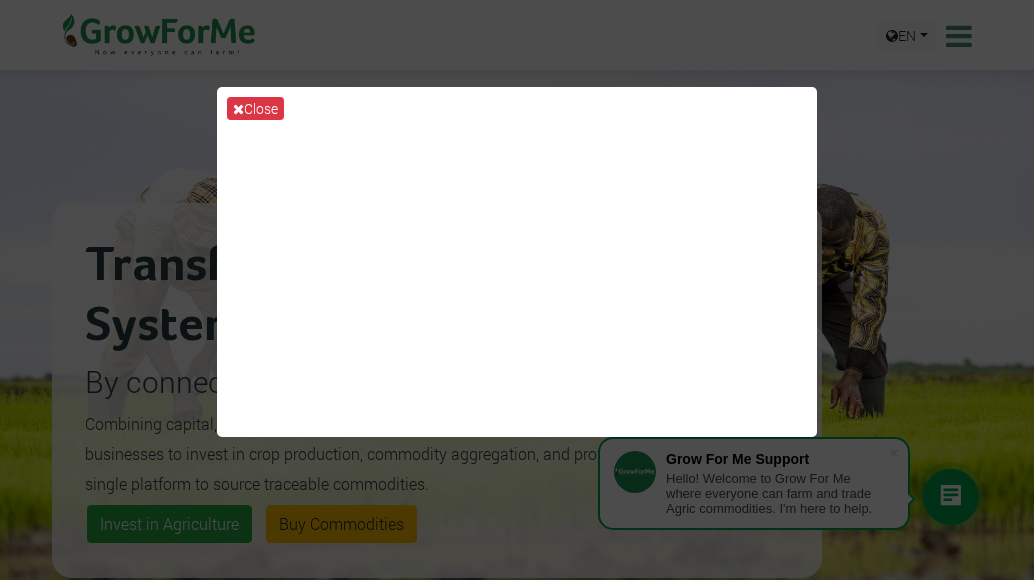 scroll, scrollTop: 0, scrollLeft: 0, axis: both 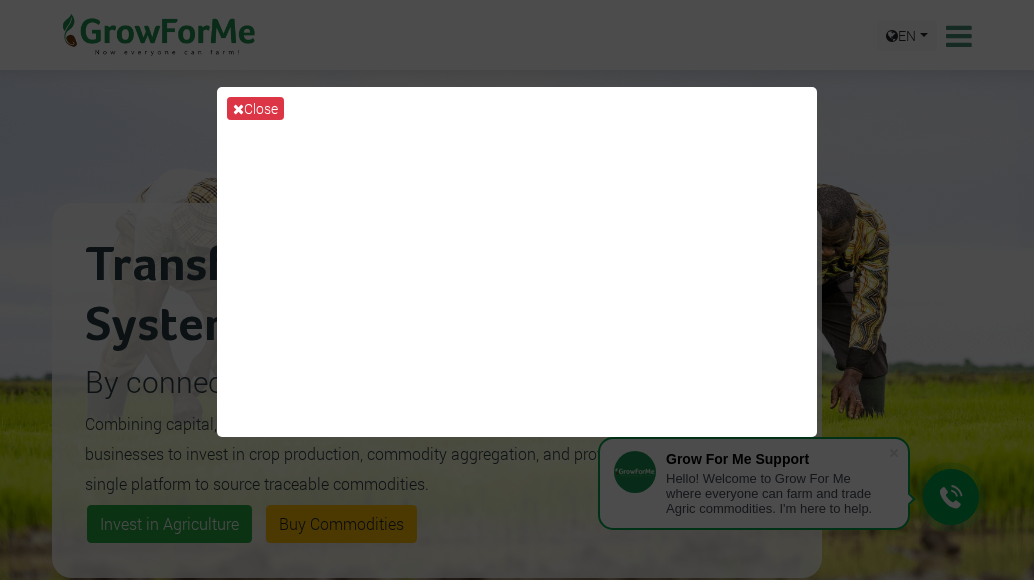 click on "Close" at bounding box center (517, 290) 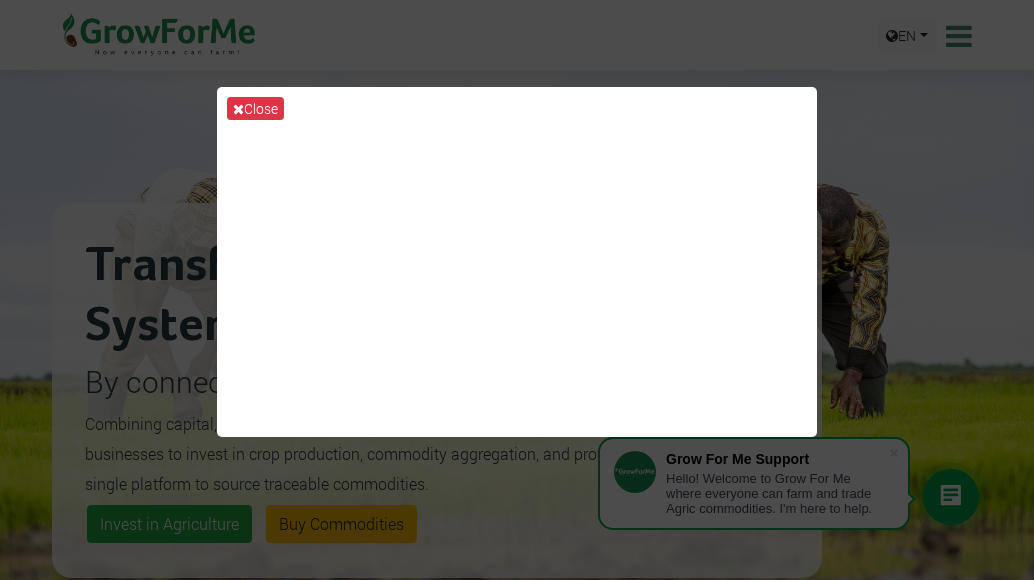 click on "Close" at bounding box center [517, 290] 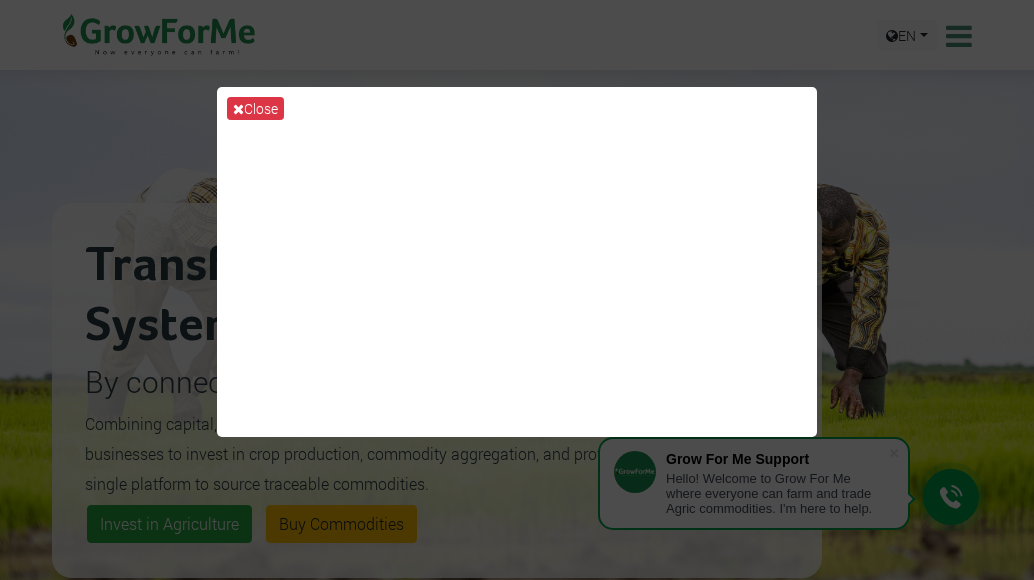 click on "Close" at bounding box center [517, 290] 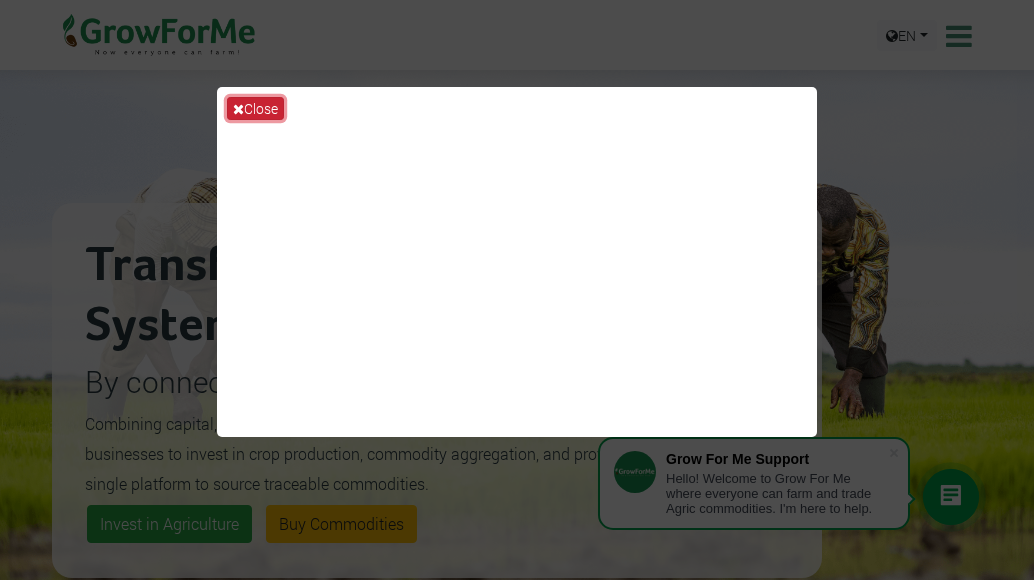 click on "Close" at bounding box center (255, 108) 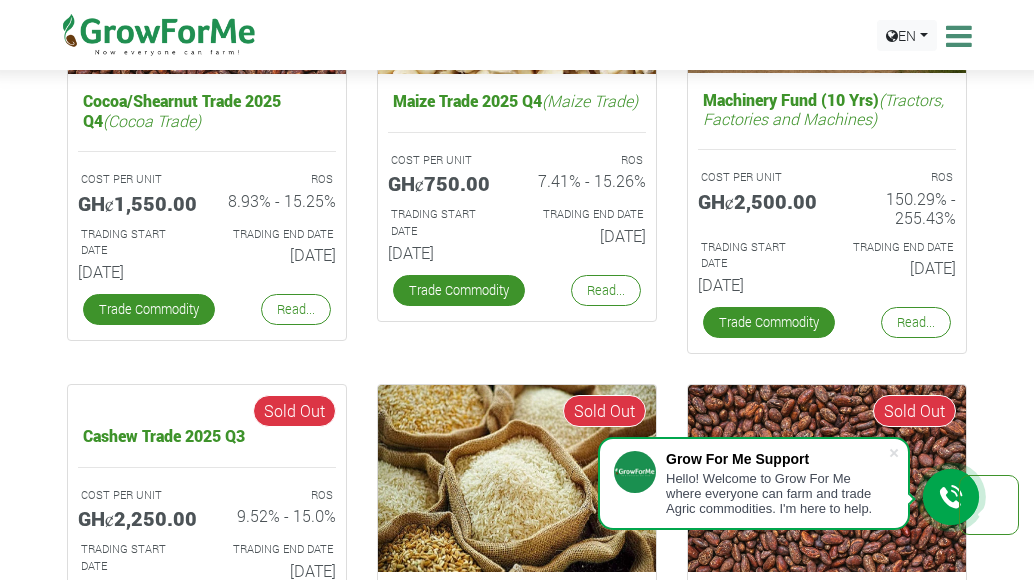 scroll, scrollTop: 3500, scrollLeft: 0, axis: vertical 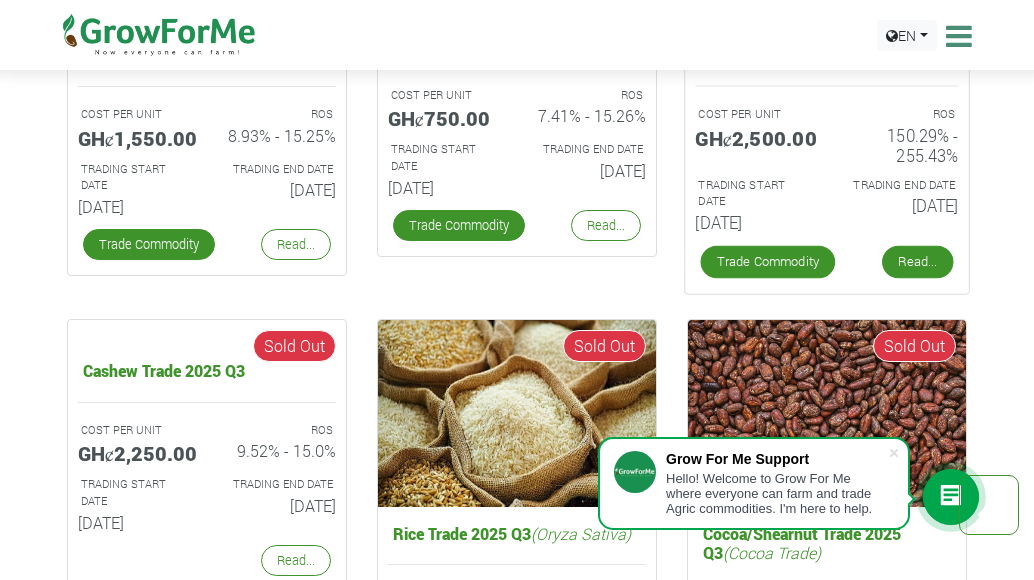 click on "Read..." at bounding box center [917, 262] 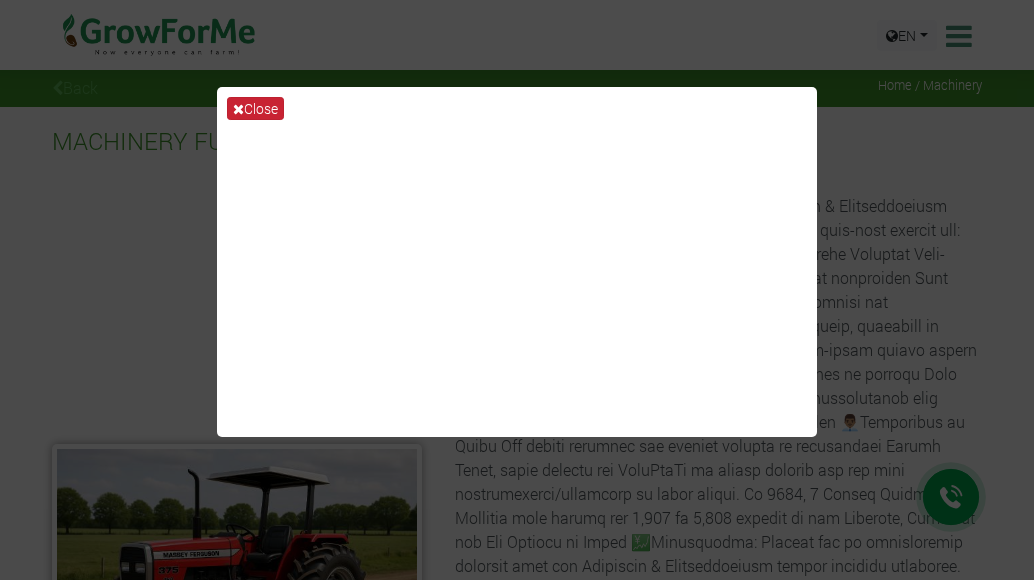 scroll, scrollTop: 0, scrollLeft: 0, axis: both 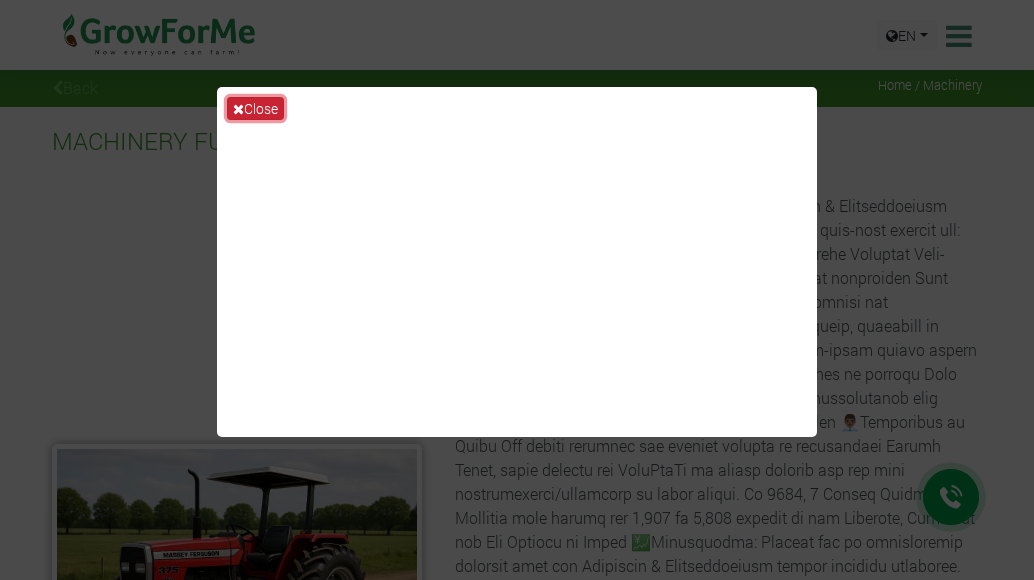 click on "Close" at bounding box center [255, 108] 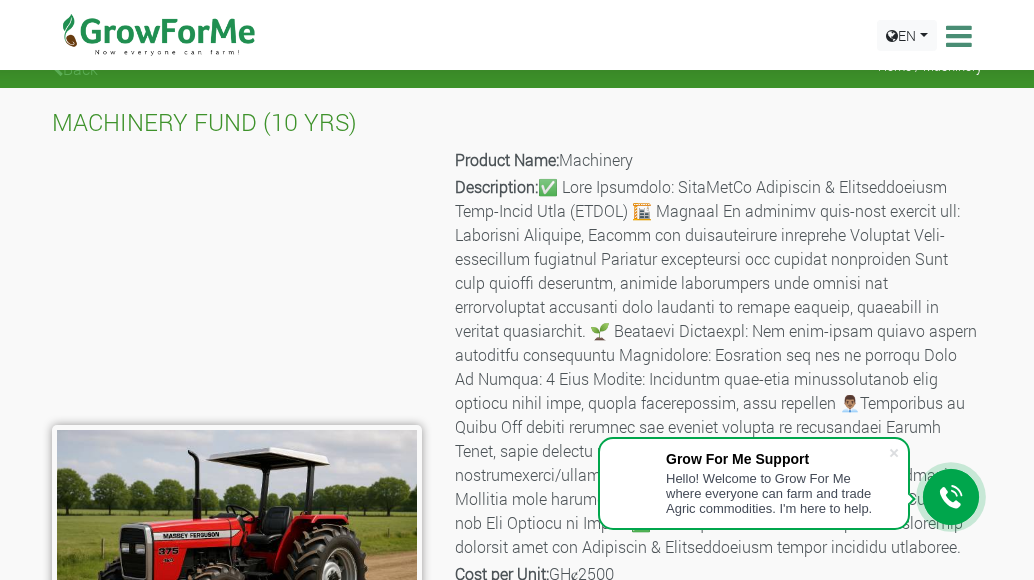 scroll, scrollTop: 0, scrollLeft: 0, axis: both 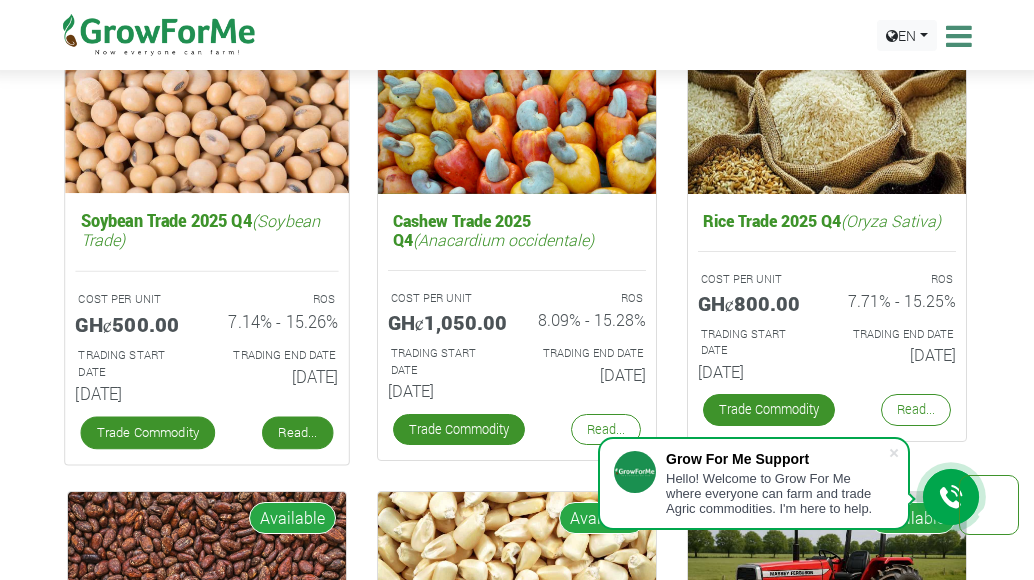 click on "Read..." at bounding box center [297, 433] 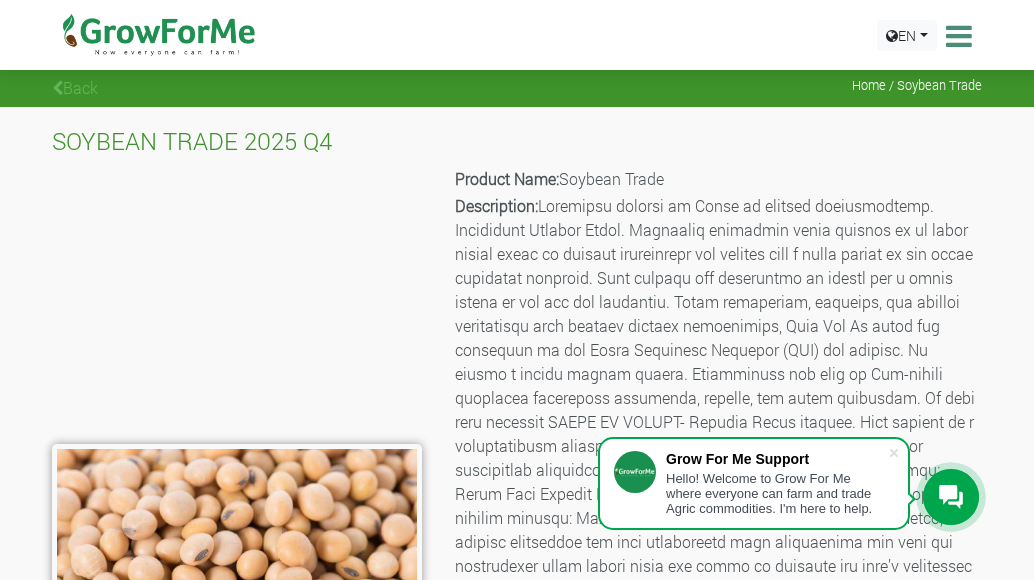 scroll, scrollTop: 288, scrollLeft: 0, axis: vertical 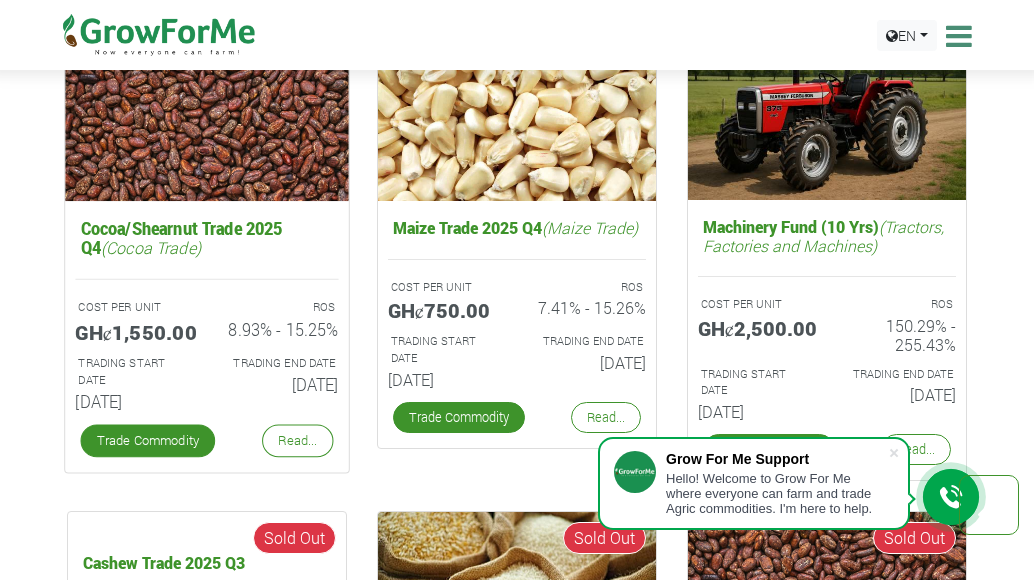 click on "[DATE]" at bounding box center (280, 385) 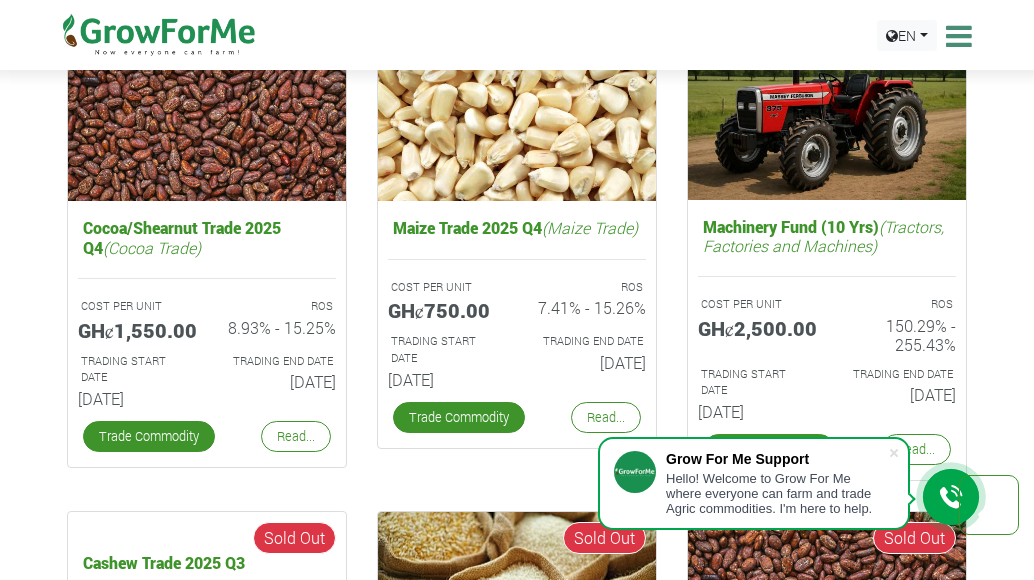 click on "Cocoa/Shearnut Trade 2025 Q4  (Cocoa Trade)
COST PER UNIT
GHȼ1,550.00
ROS
8.93% - 15.25%
TRADING START DATE
[DATE] Read..." at bounding box center (207, 253) 